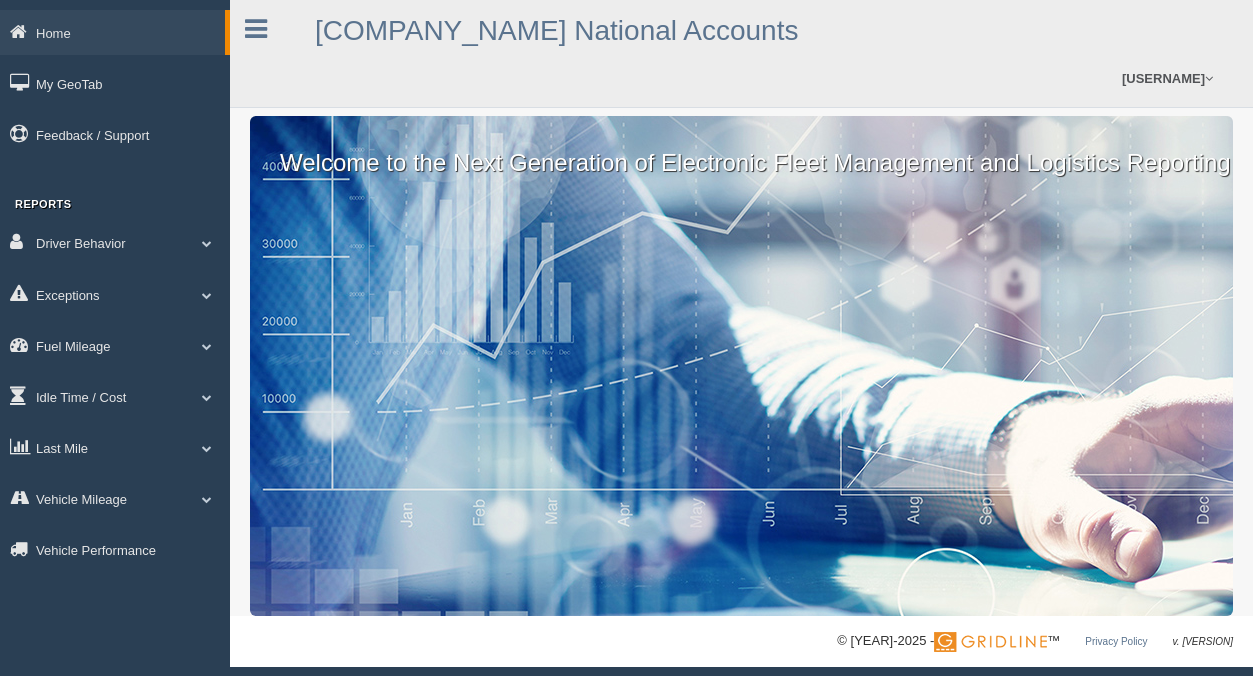 scroll, scrollTop: 0, scrollLeft: 0, axis: both 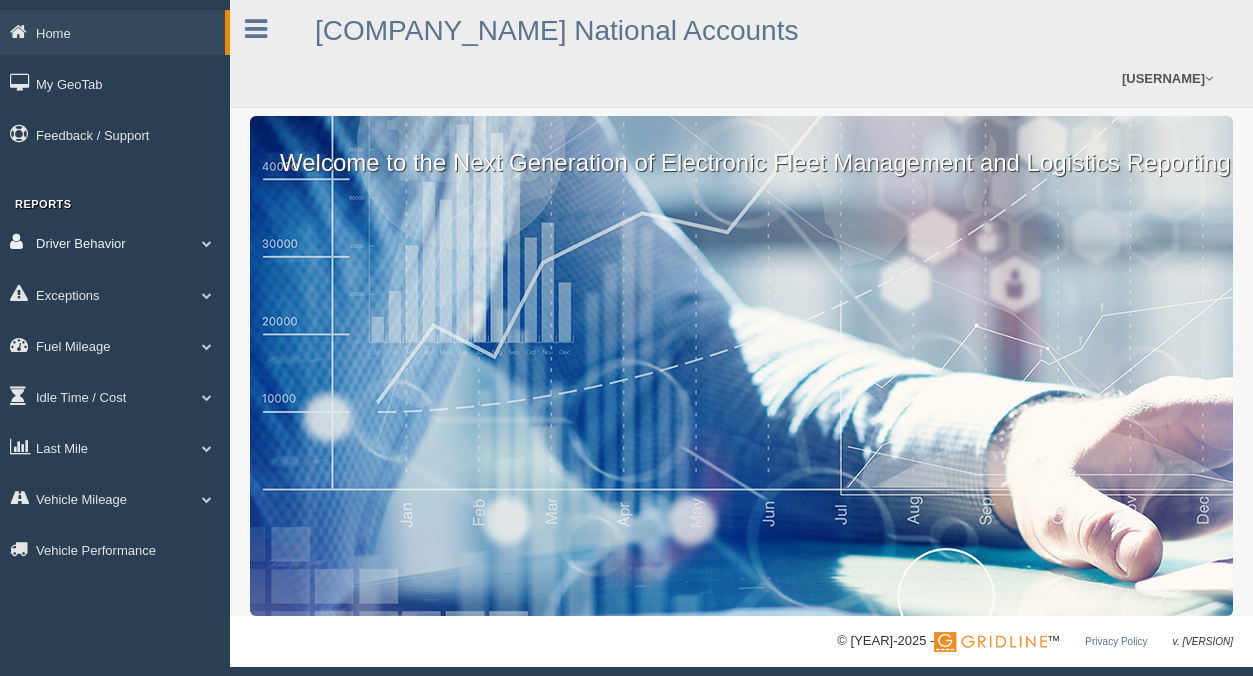 click on "Driver Behavior" at bounding box center [112, 32] 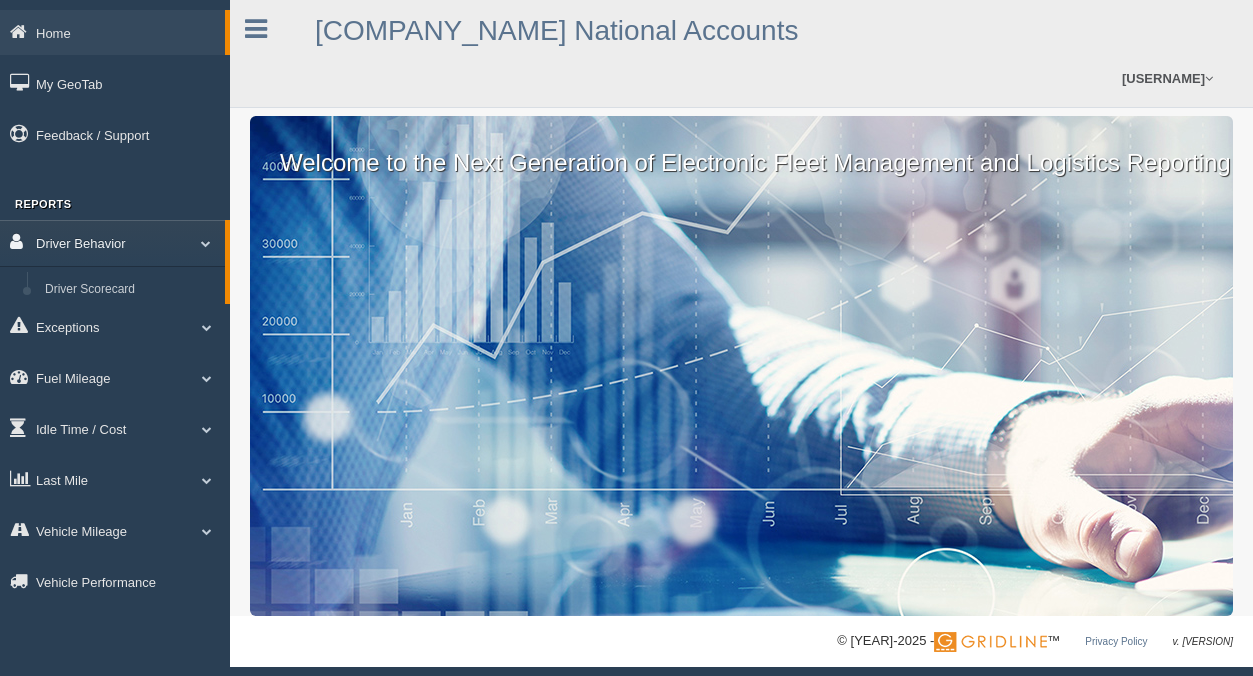 click on "Driver Behavior" at bounding box center [112, 242] 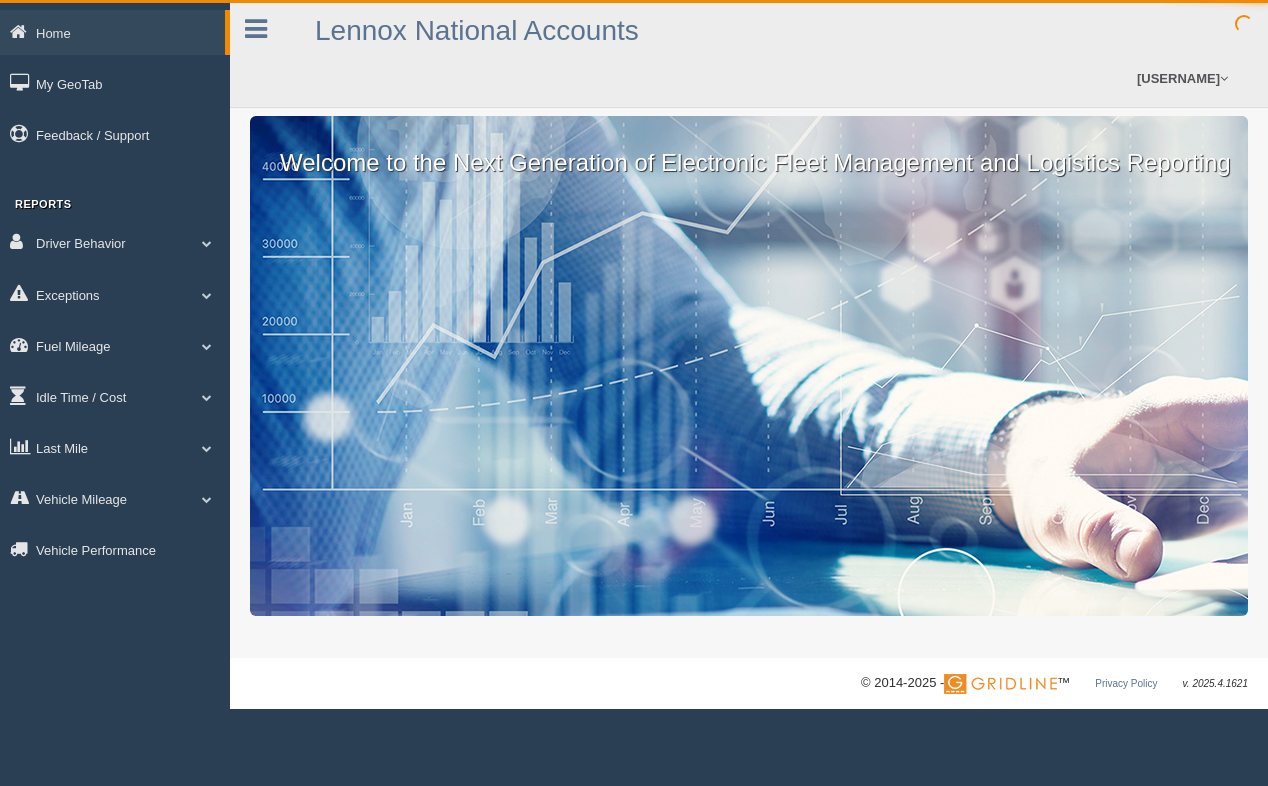 scroll, scrollTop: 0, scrollLeft: 0, axis: both 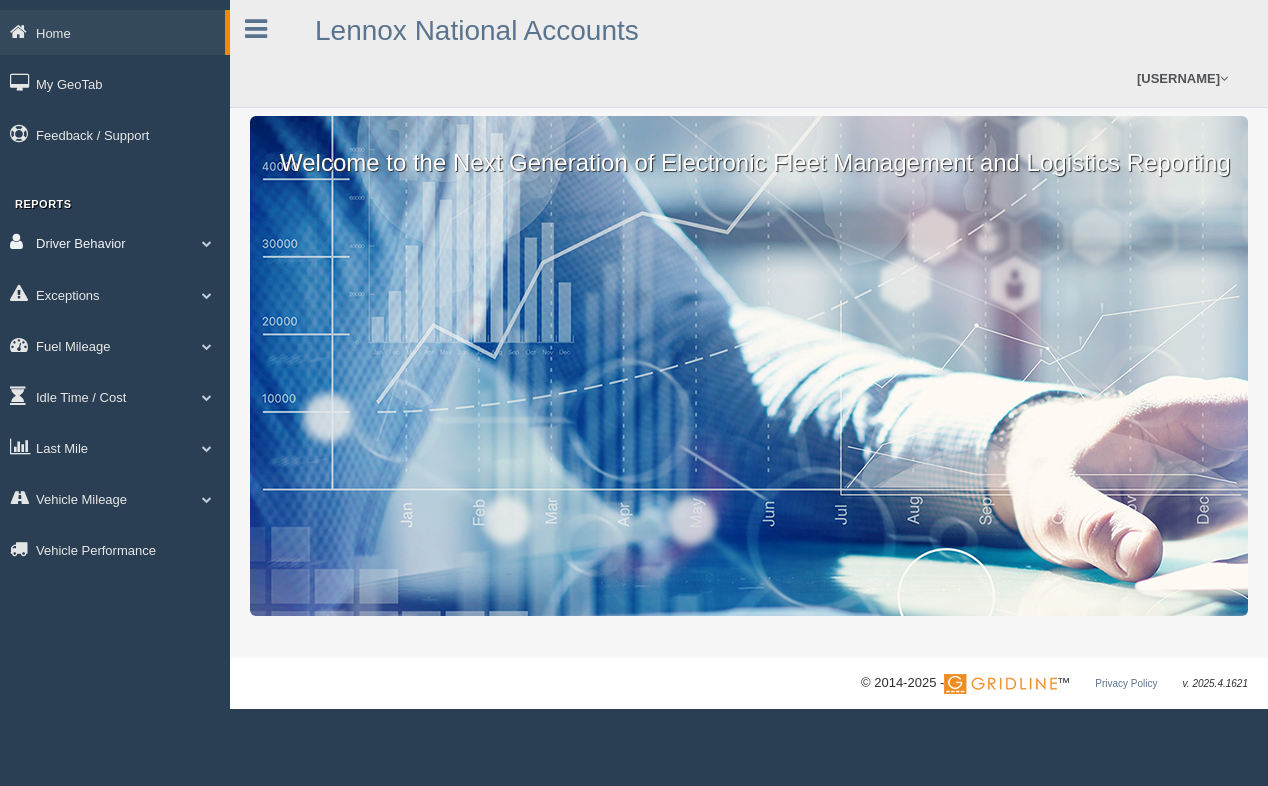 click on "Driver Behavior" at bounding box center (112, 32) 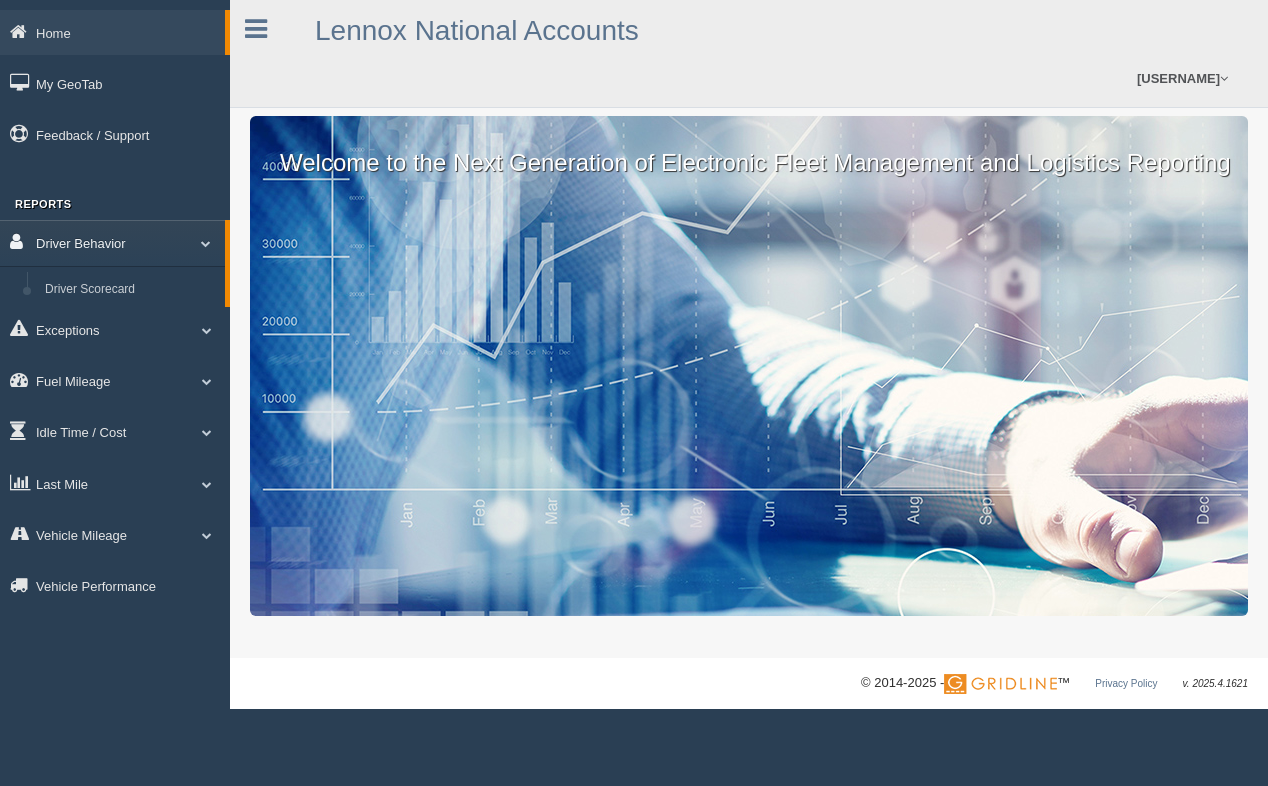 click on "Driver Behavior" at bounding box center (112, 242) 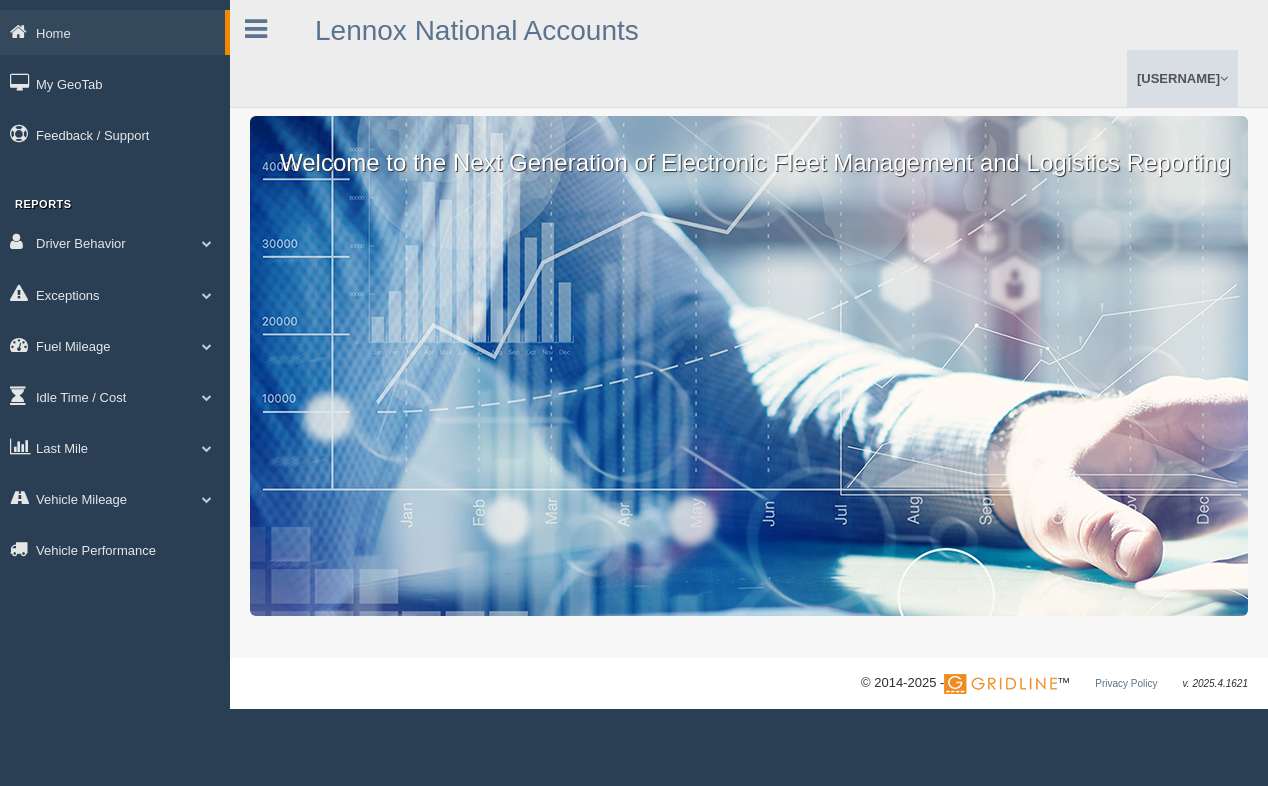 click on "[USERNAME]" at bounding box center [1182, 78] 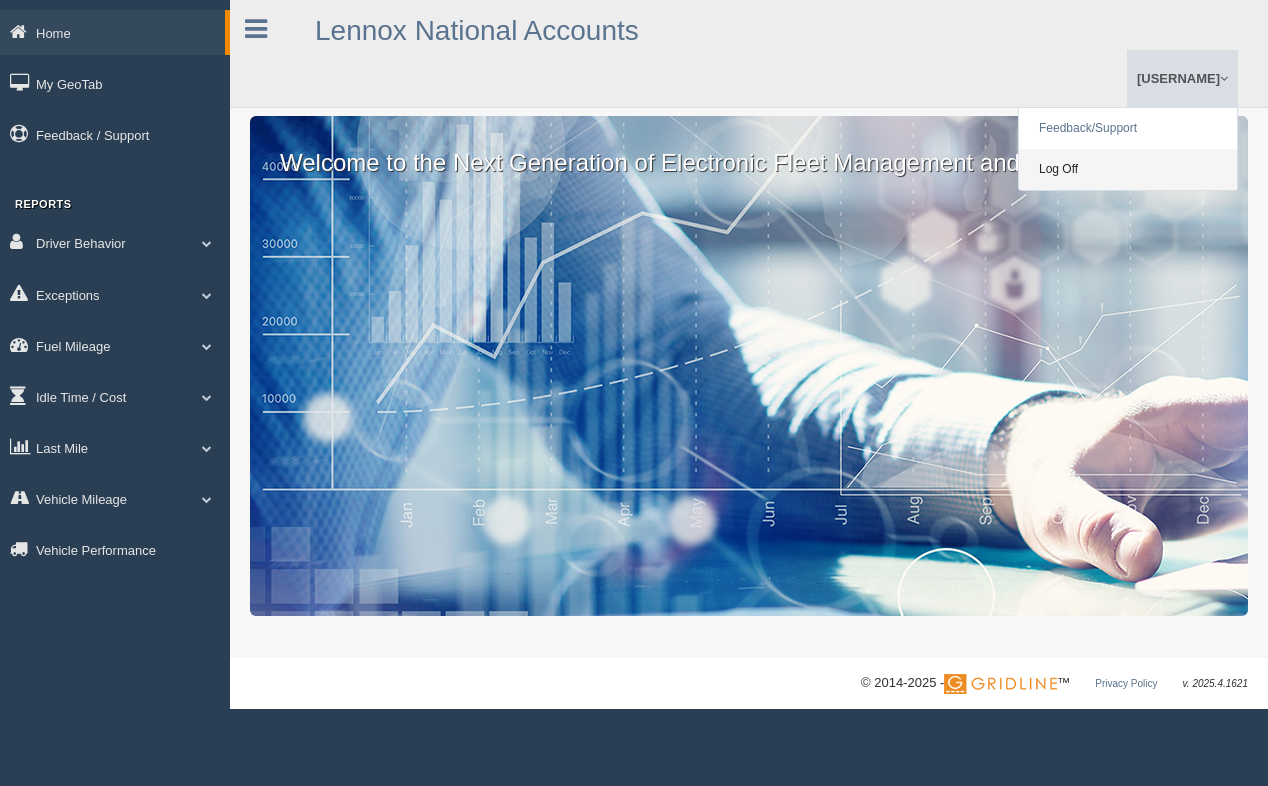 click on "Log Off" at bounding box center [1128, 169] 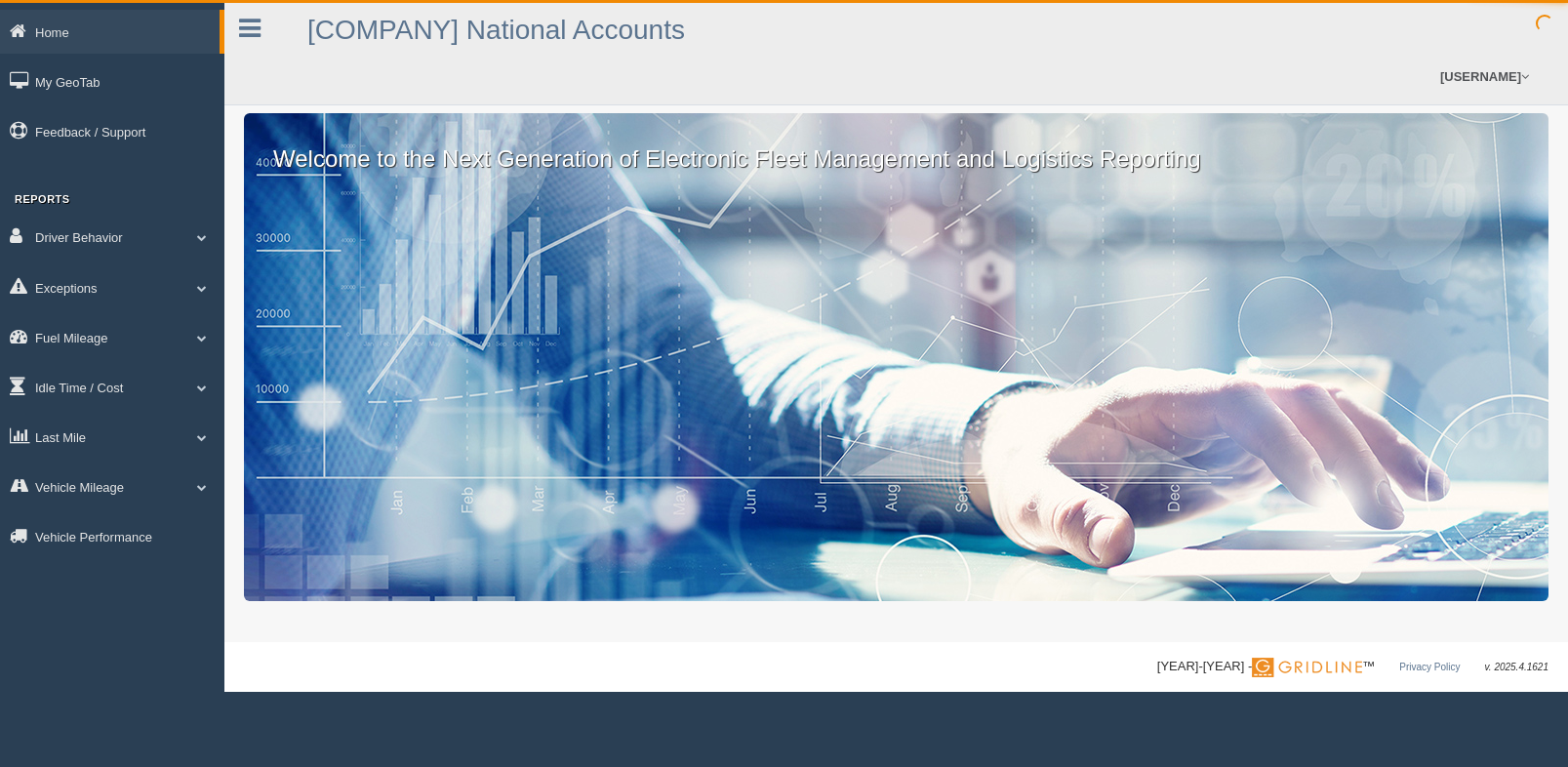 scroll, scrollTop: 0, scrollLeft: 0, axis: both 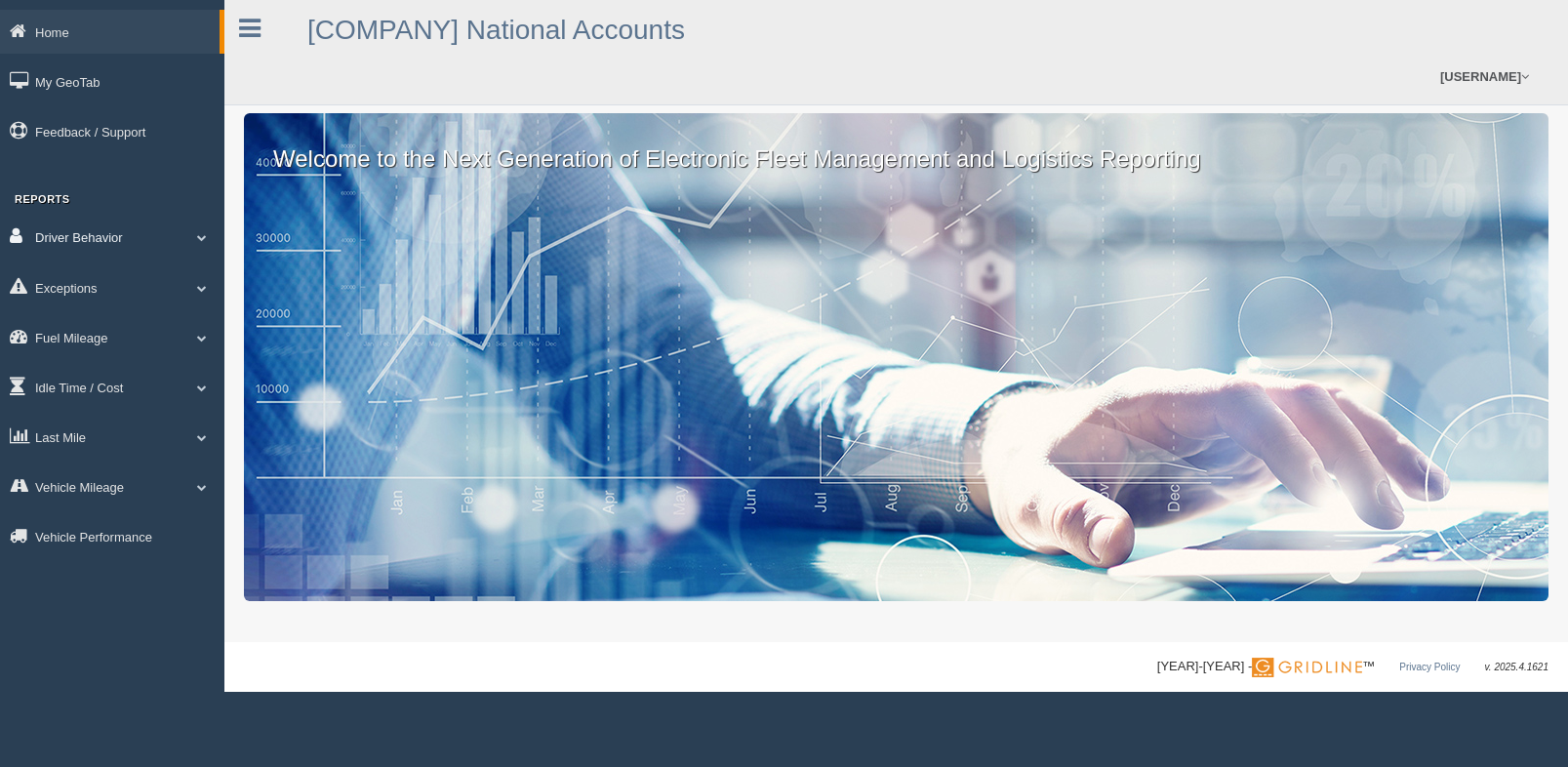click on "Driver Behavior" at bounding box center [109, 31] 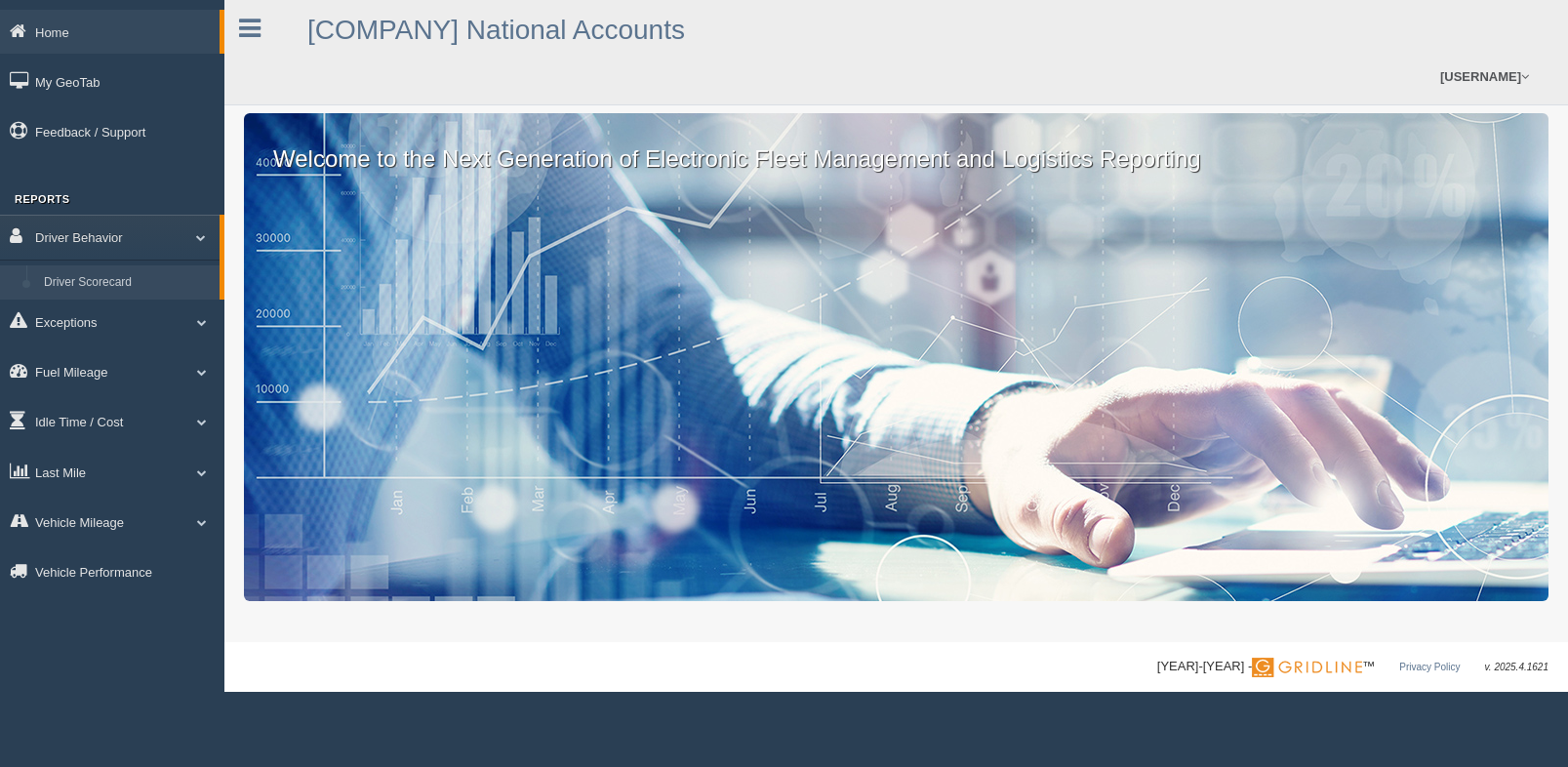 click on "Driver Scorecard" at bounding box center (127, 283) 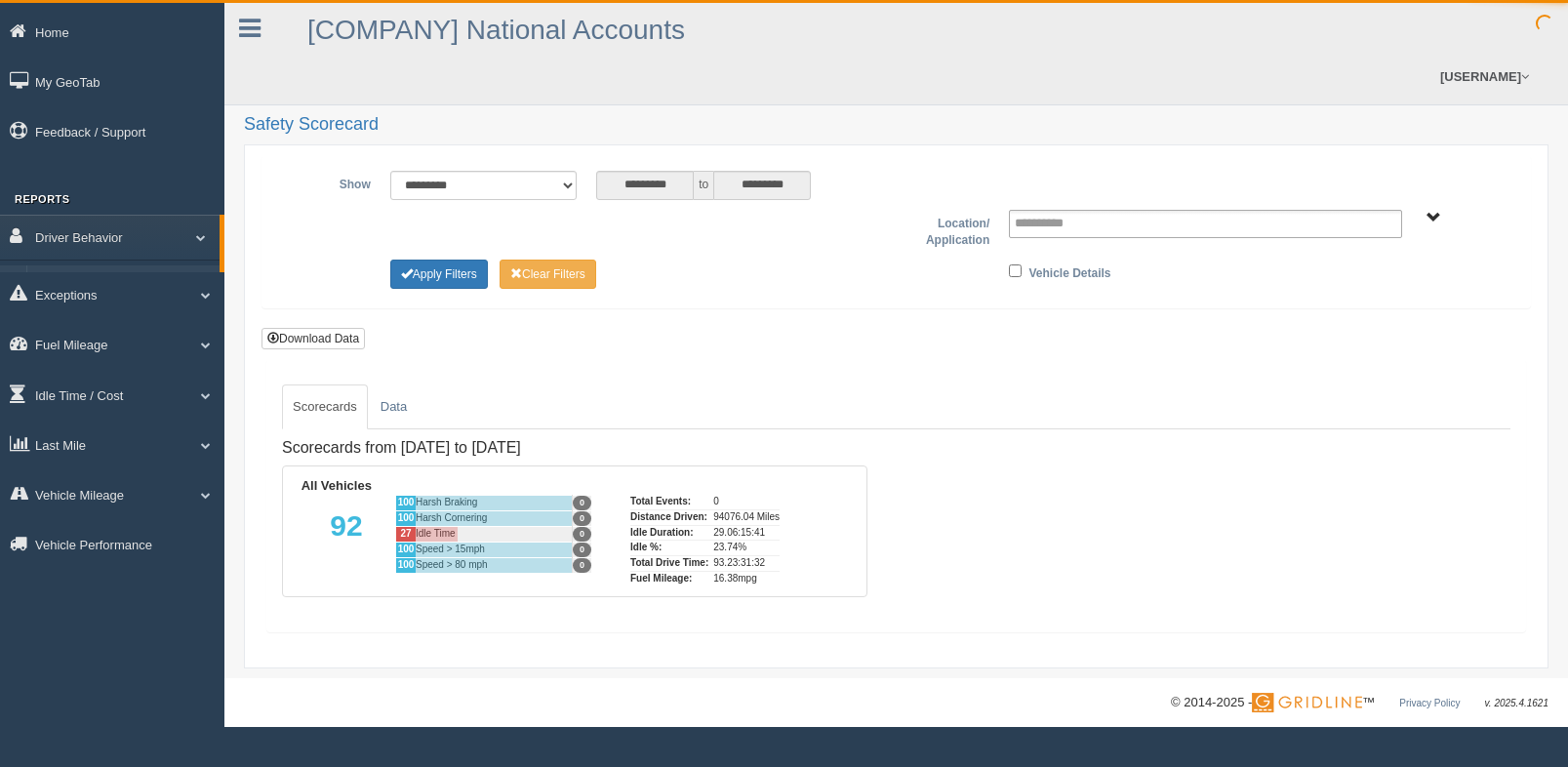 scroll, scrollTop: 0, scrollLeft: 0, axis: both 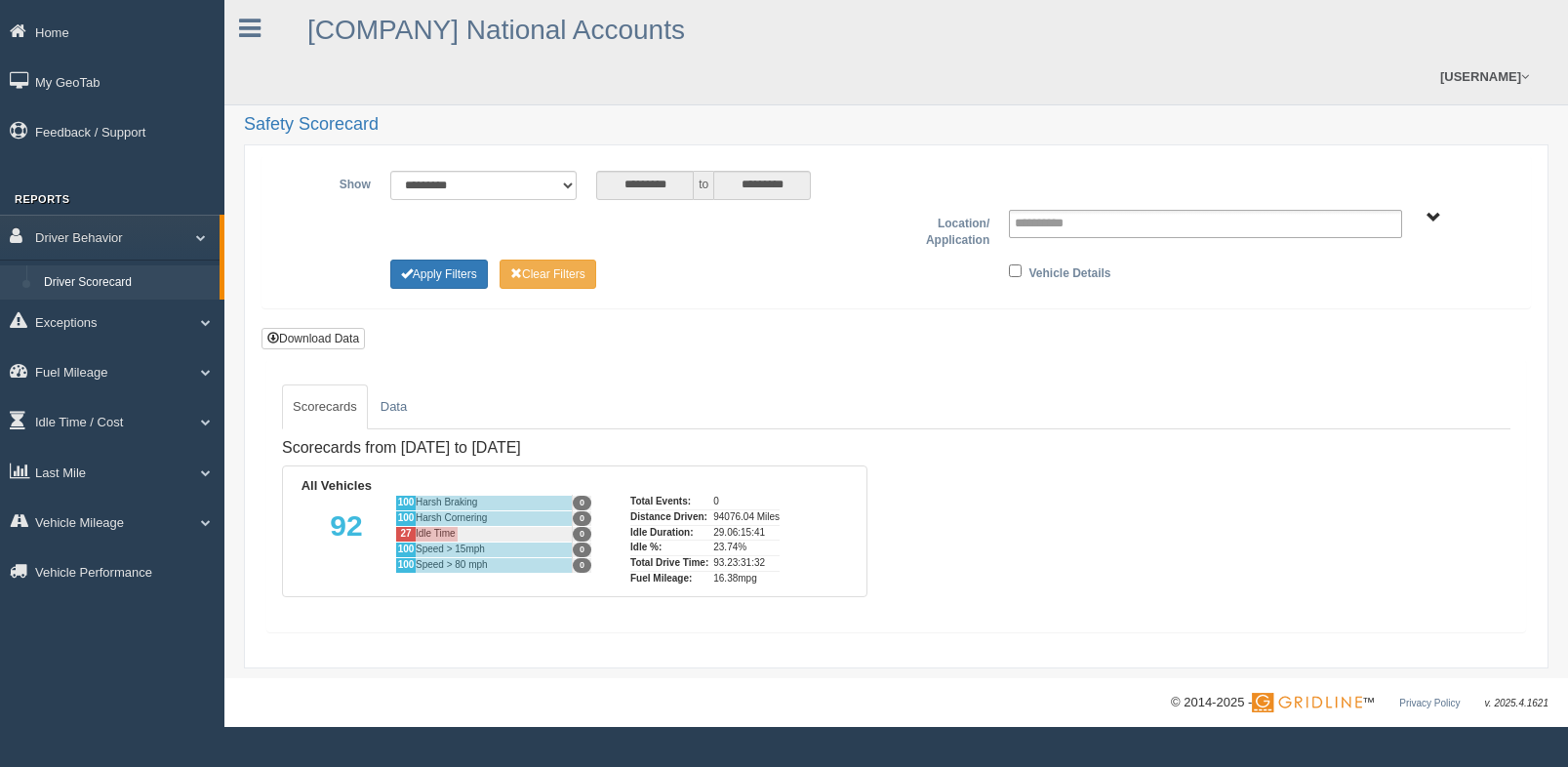 click on "Apply Filters
Clear Filters" at bounding box center [638, 271] 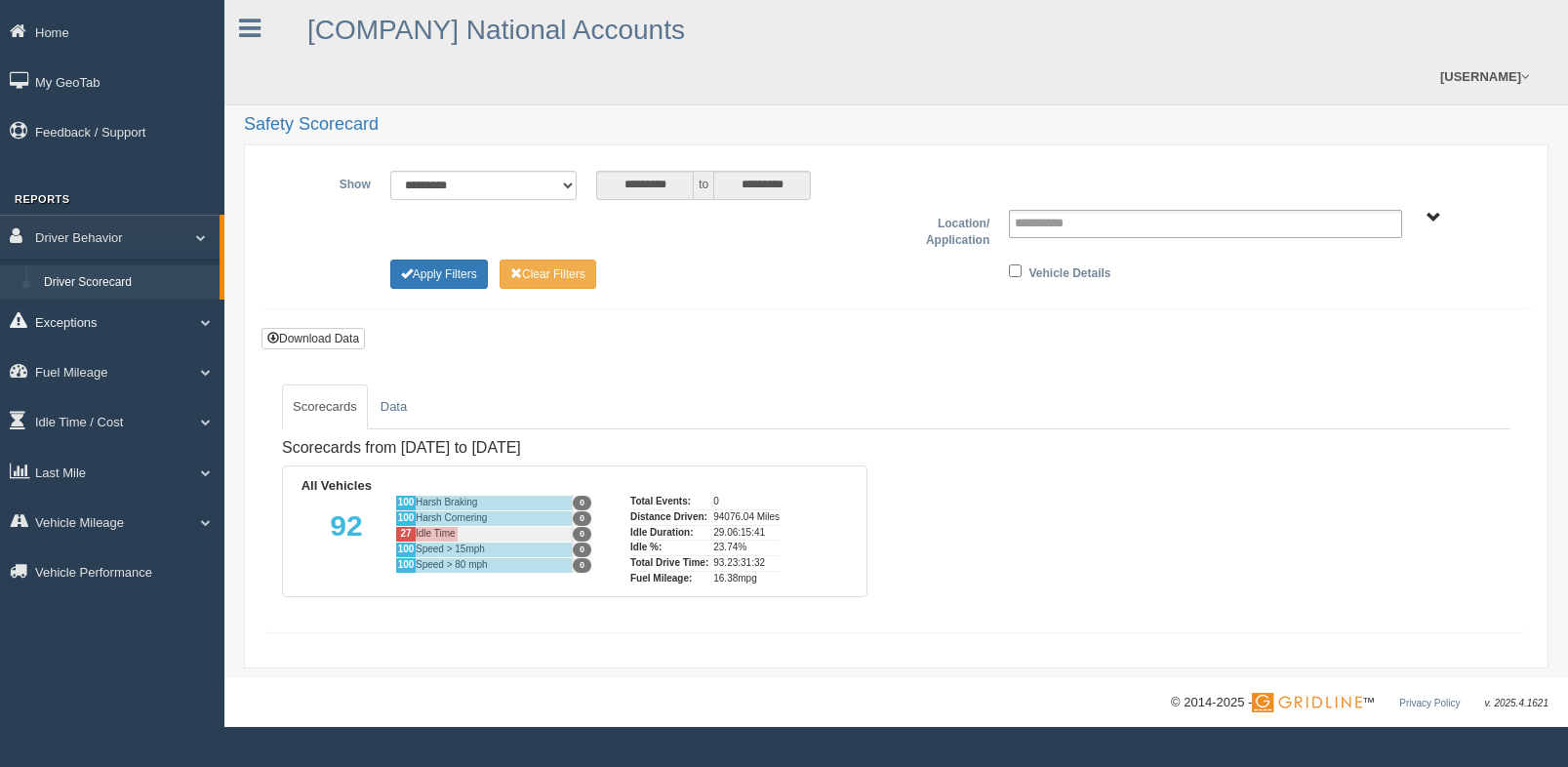 click on "Exceptions" at bounding box center (109, 236) 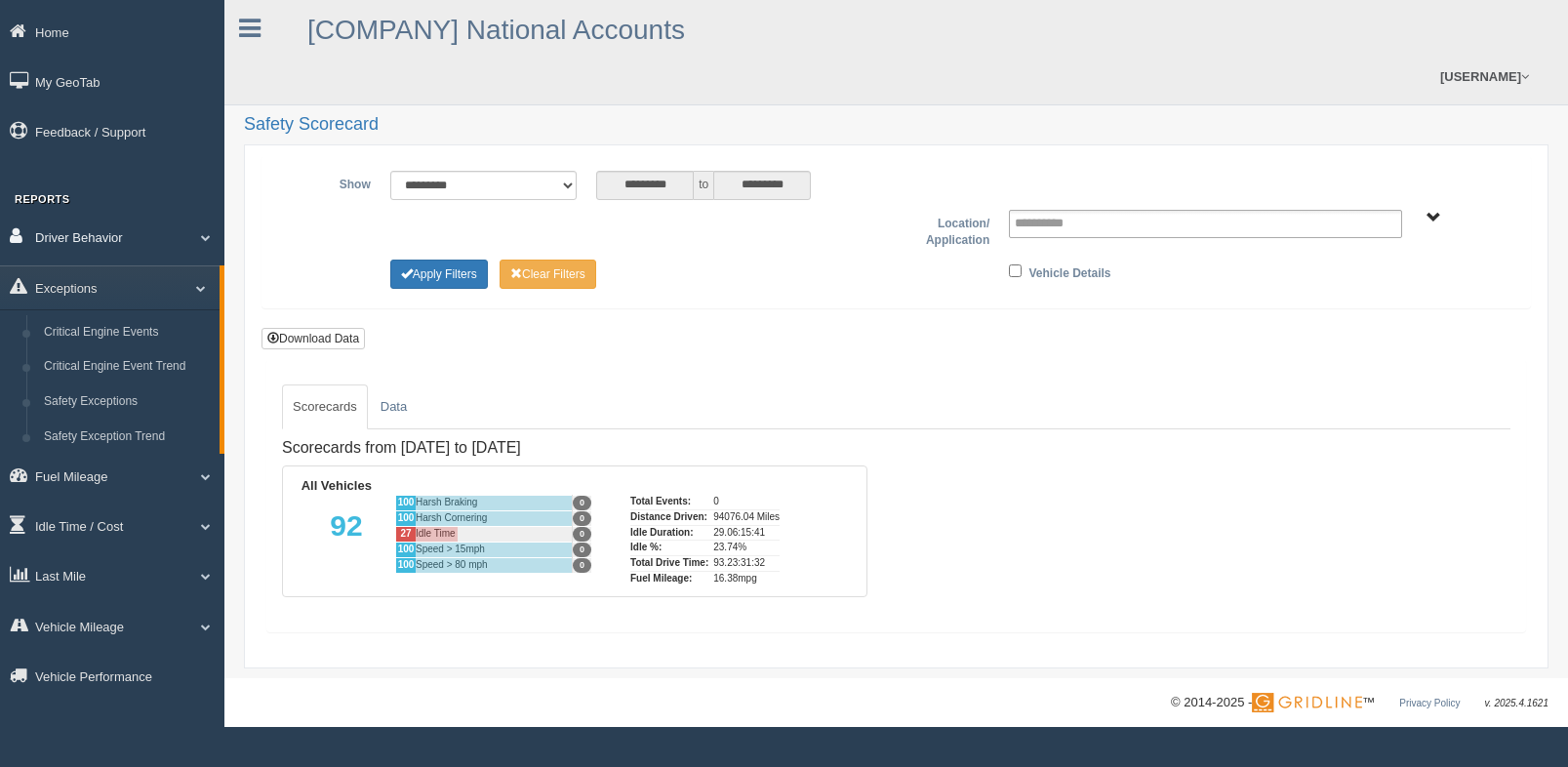 click on "Driver Behavior" at bounding box center [112, 236] 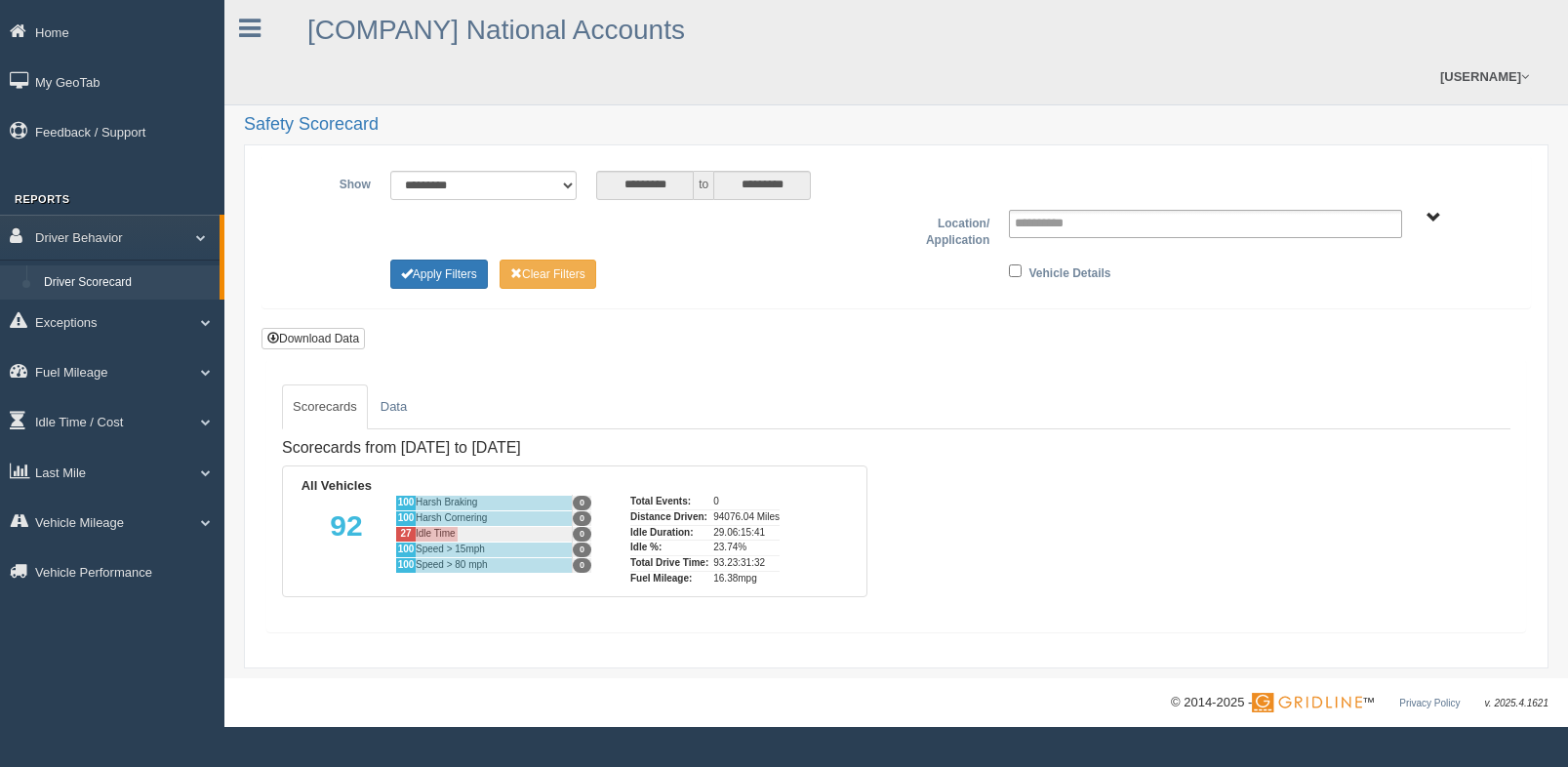 click on "Scorecards
Data" at bounding box center (896, 407) 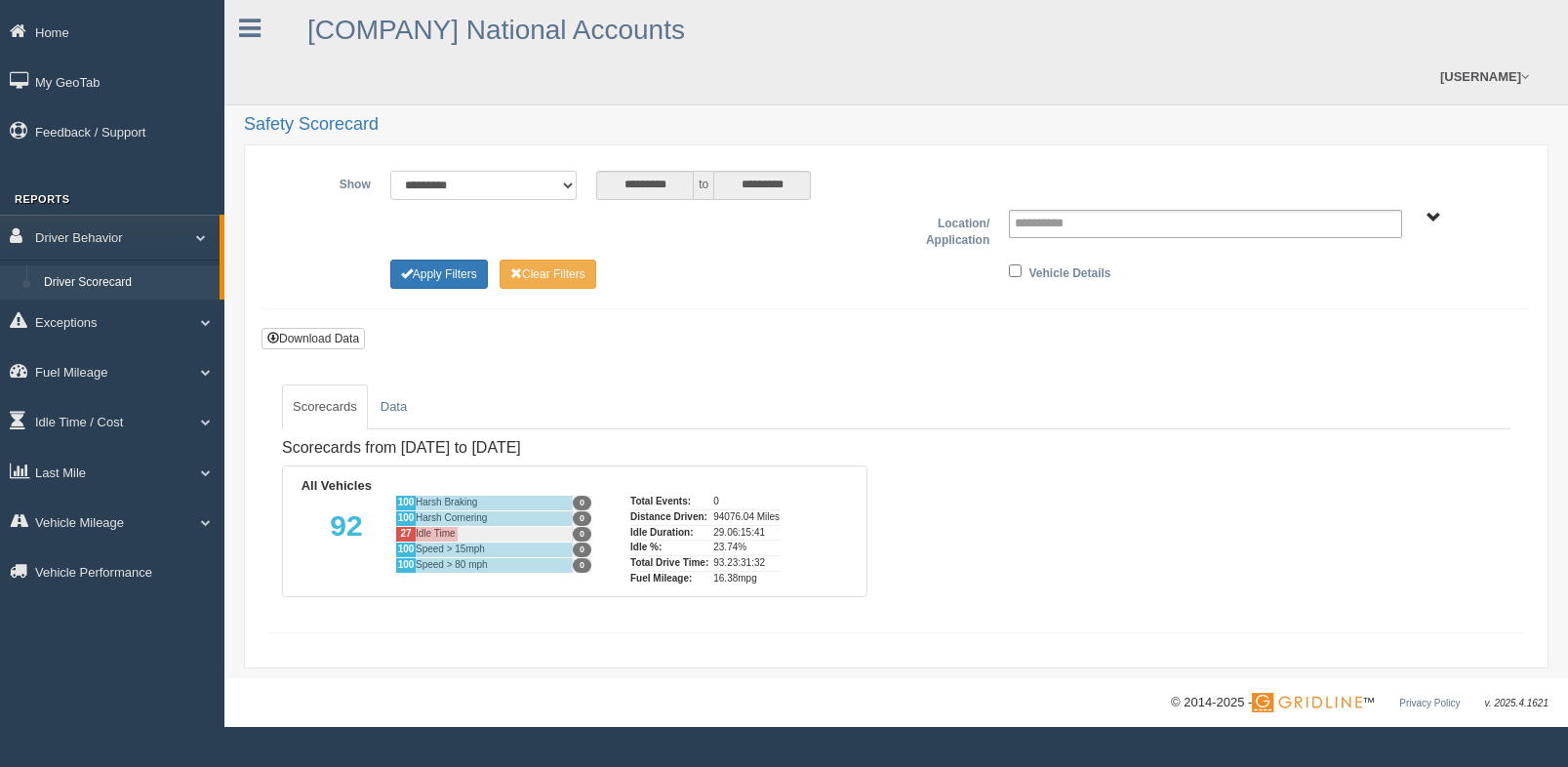click on "**********" at bounding box center [484, 185] 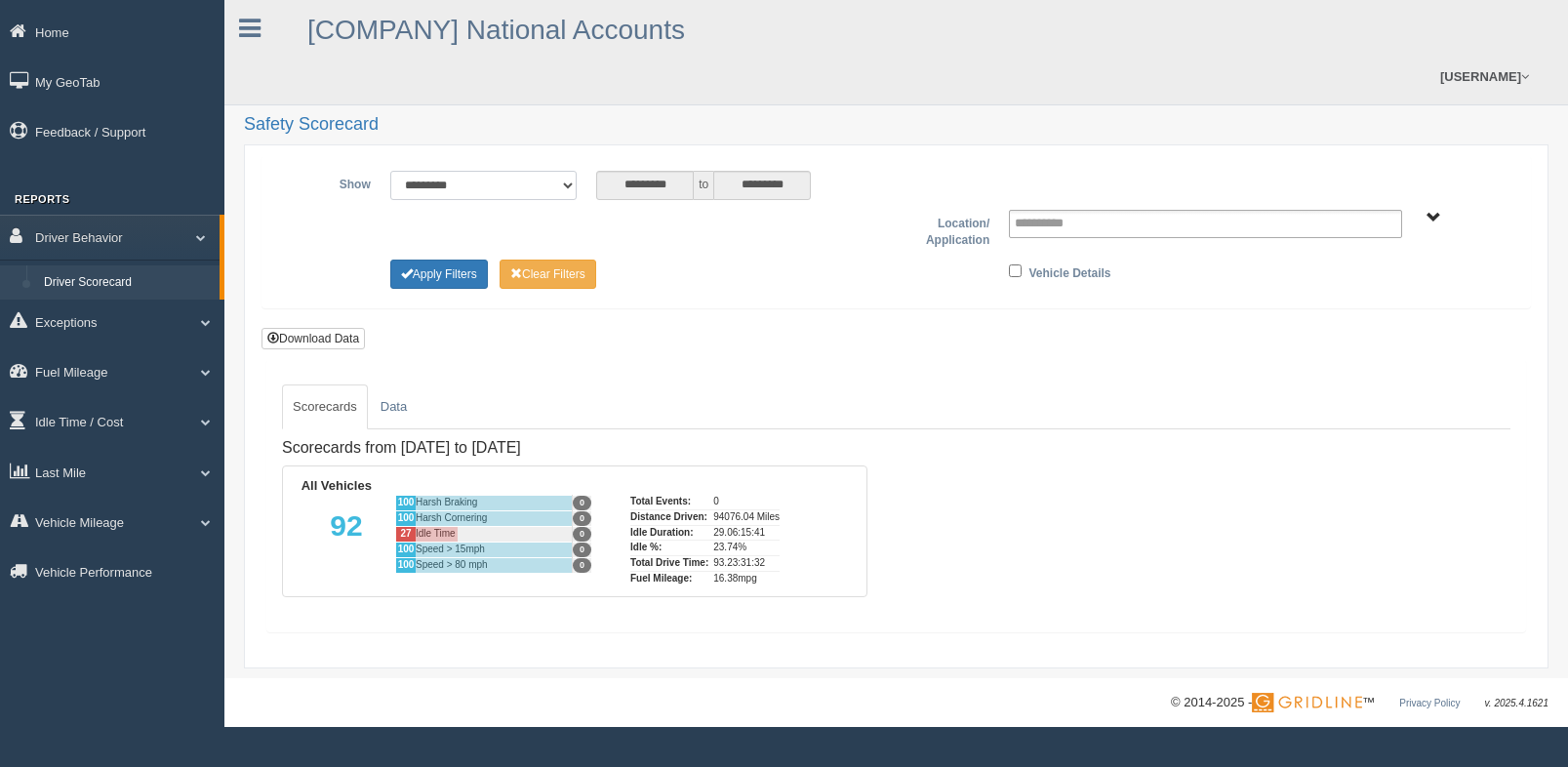 select on "**********" 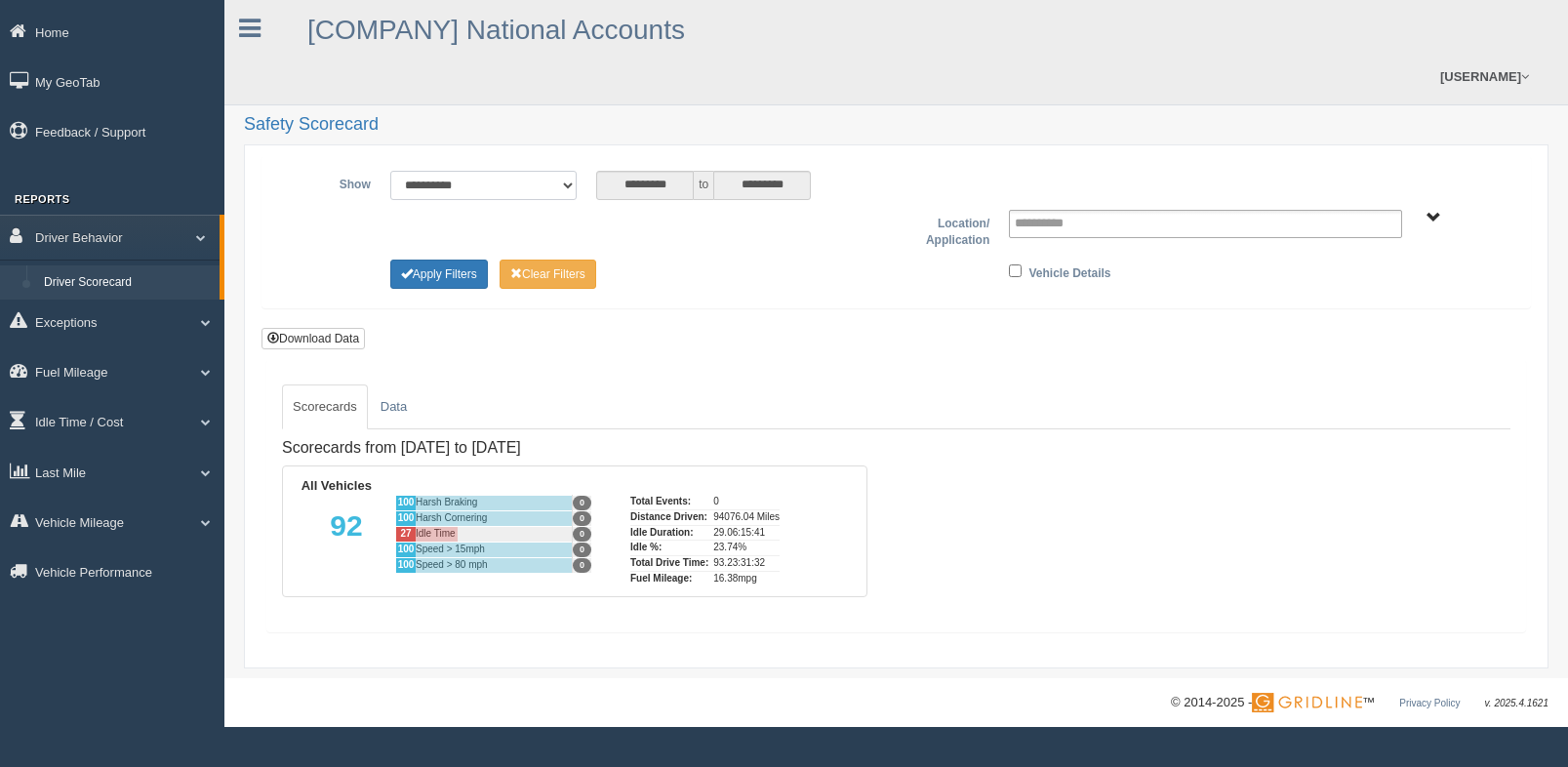 click on "**********" at bounding box center (484, 185) 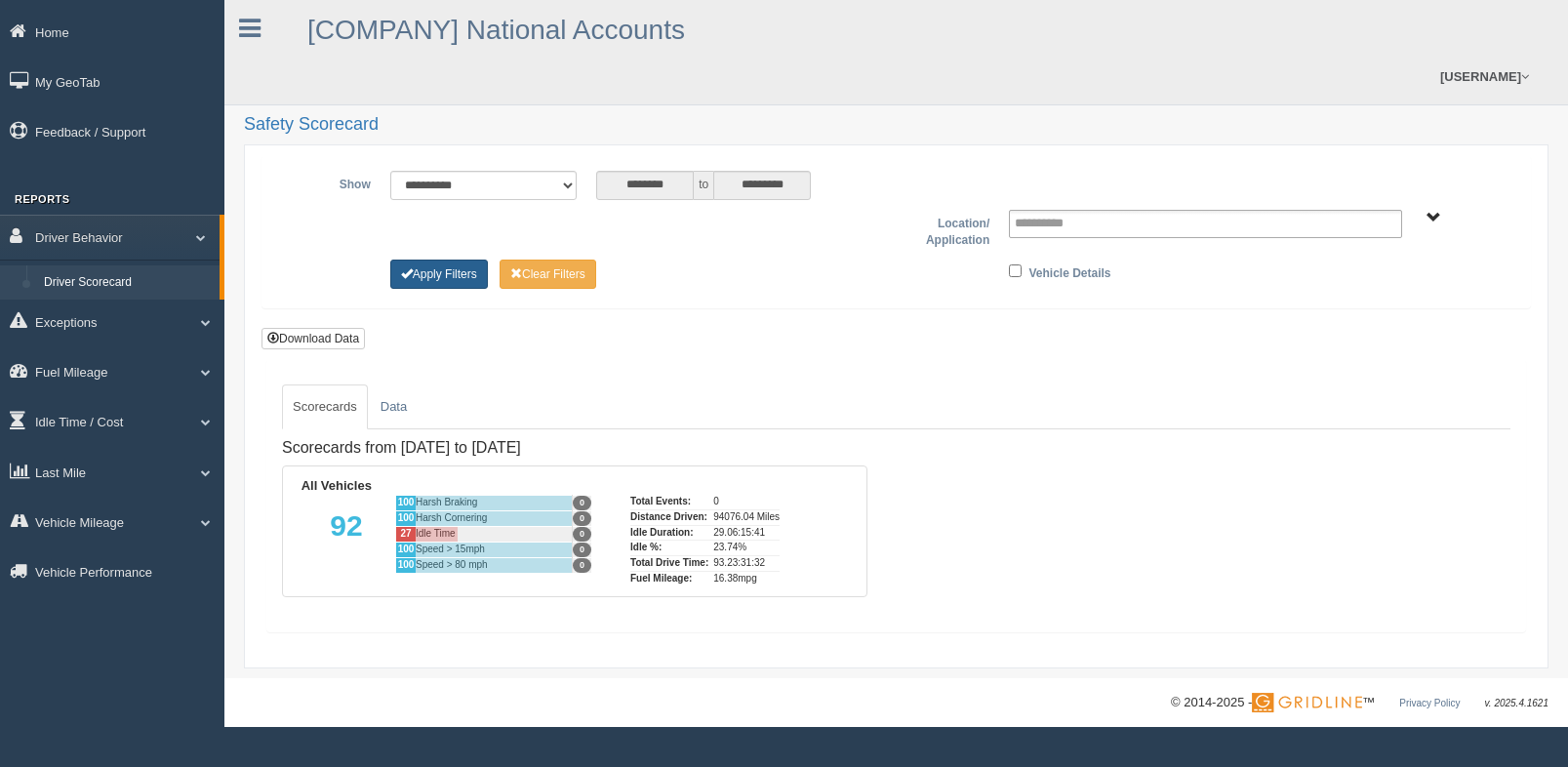 click on "Apply Filters" at bounding box center (439, 274) 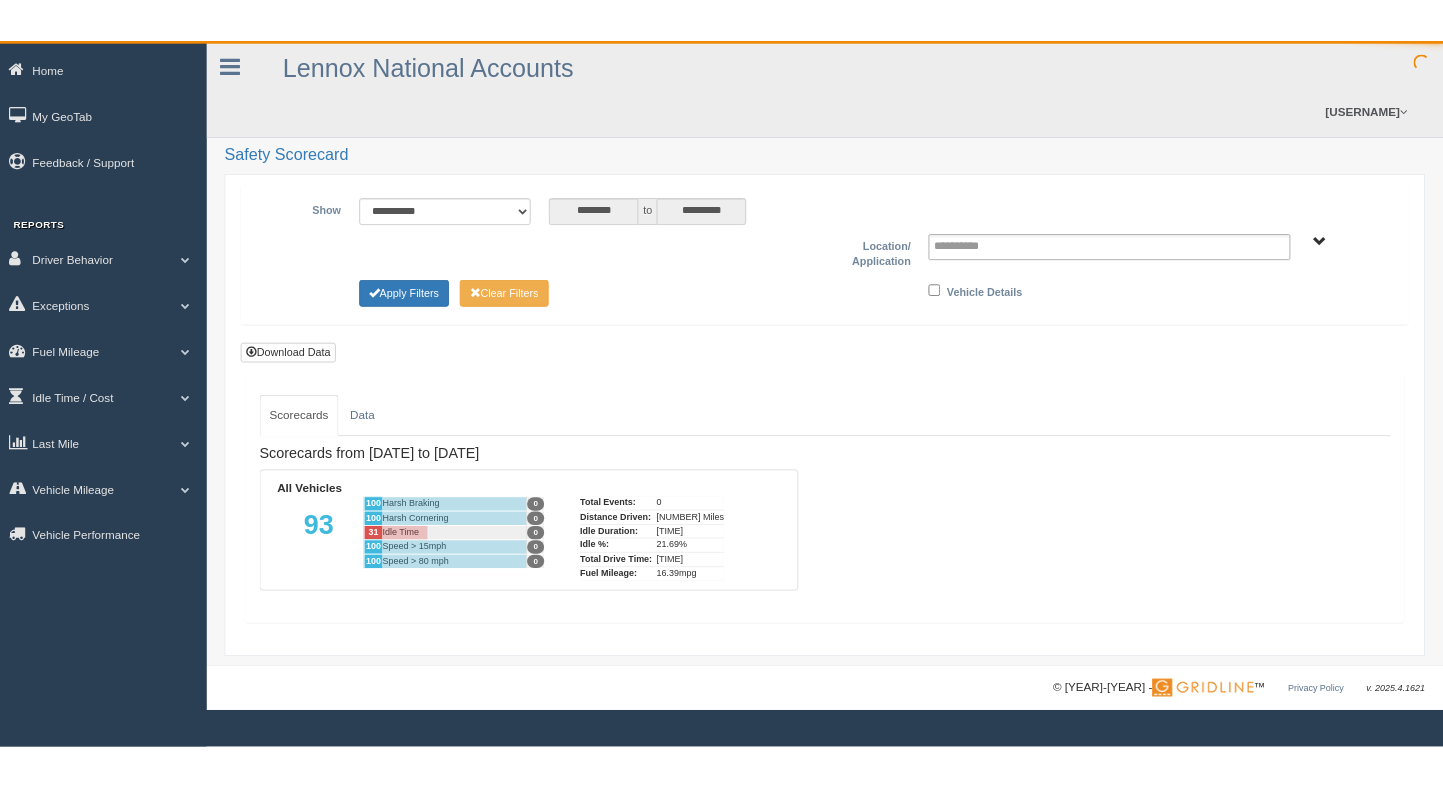 scroll, scrollTop: 0, scrollLeft: 0, axis: both 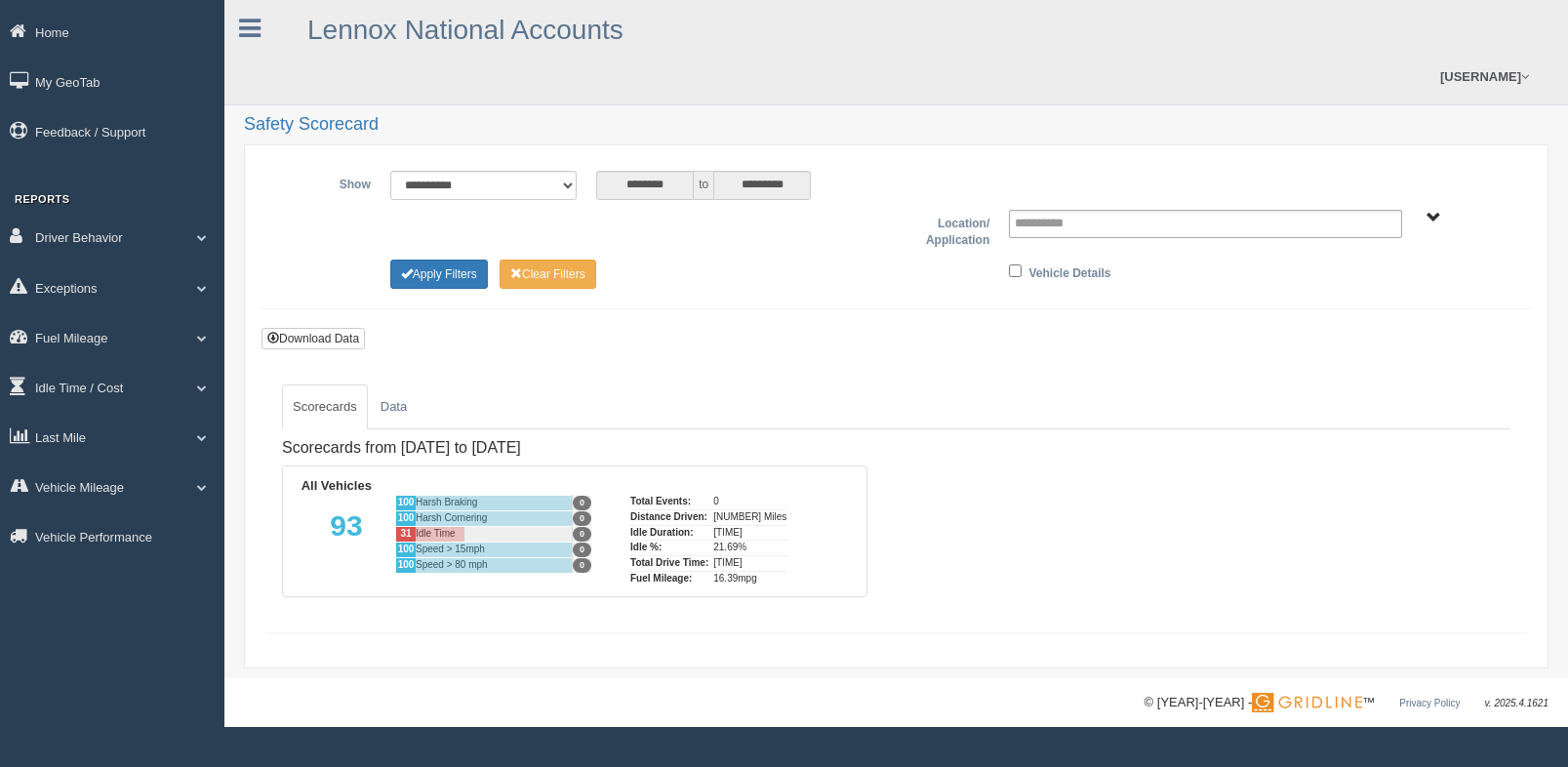 click on "Home
My GeoTab
Feedback / Support
Reports
Driver Behavior
Driver Scorecard
Exceptions
Critical Engine Events
Critical Engine Event Trend
Safety Exceptions
Safety Exception Trend
Fuel Mileage
Fuel Analysis
Fuel Mileage
Fuel Mileage Trend
Idle Time / Cost
Idle Cost
Idle Cost Trend
Idle Duration
Idle Percentage
Idle Percentage Trend
Last Mile Zone Editor" at bounding box center [112, 384] 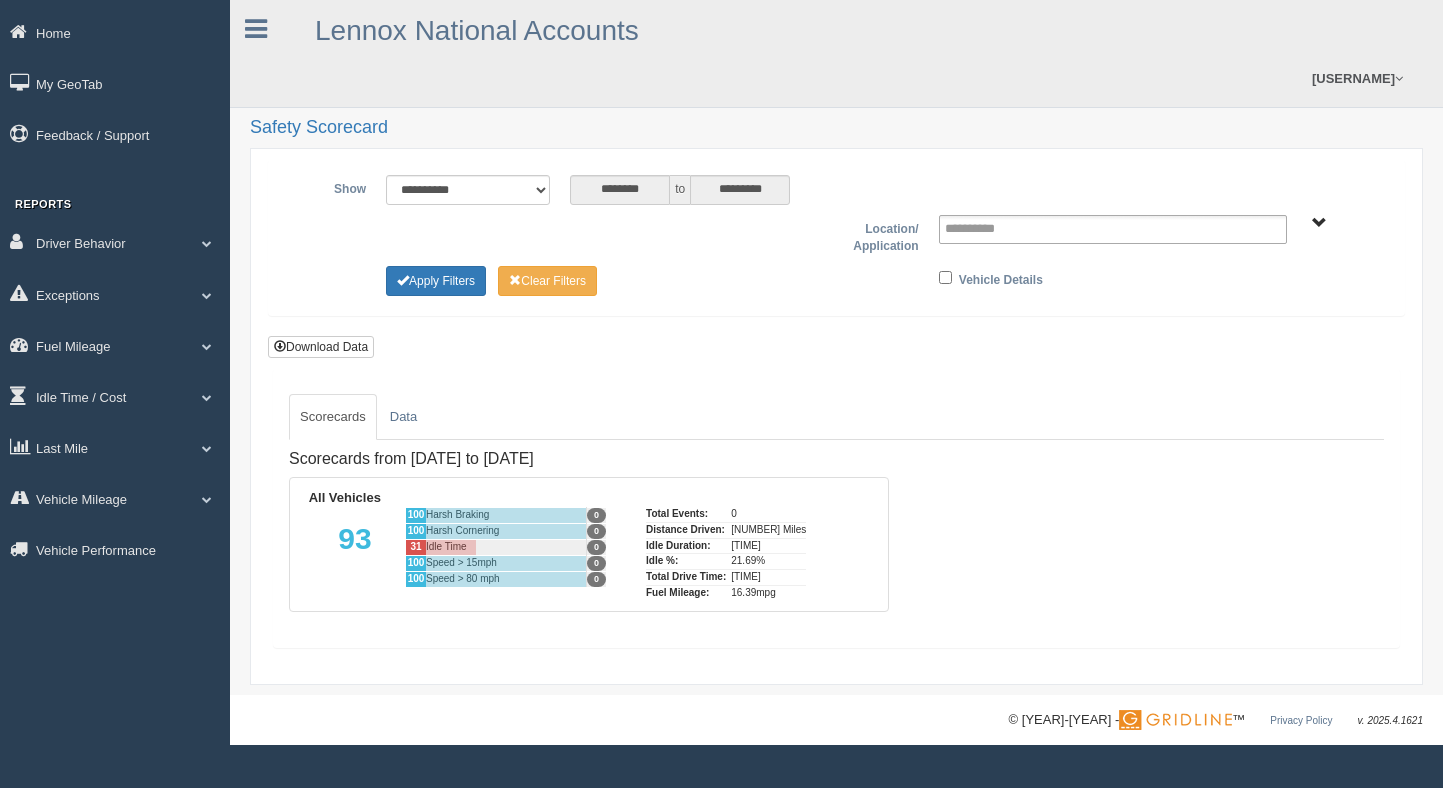 click on "**********" at bounding box center [836, 416] 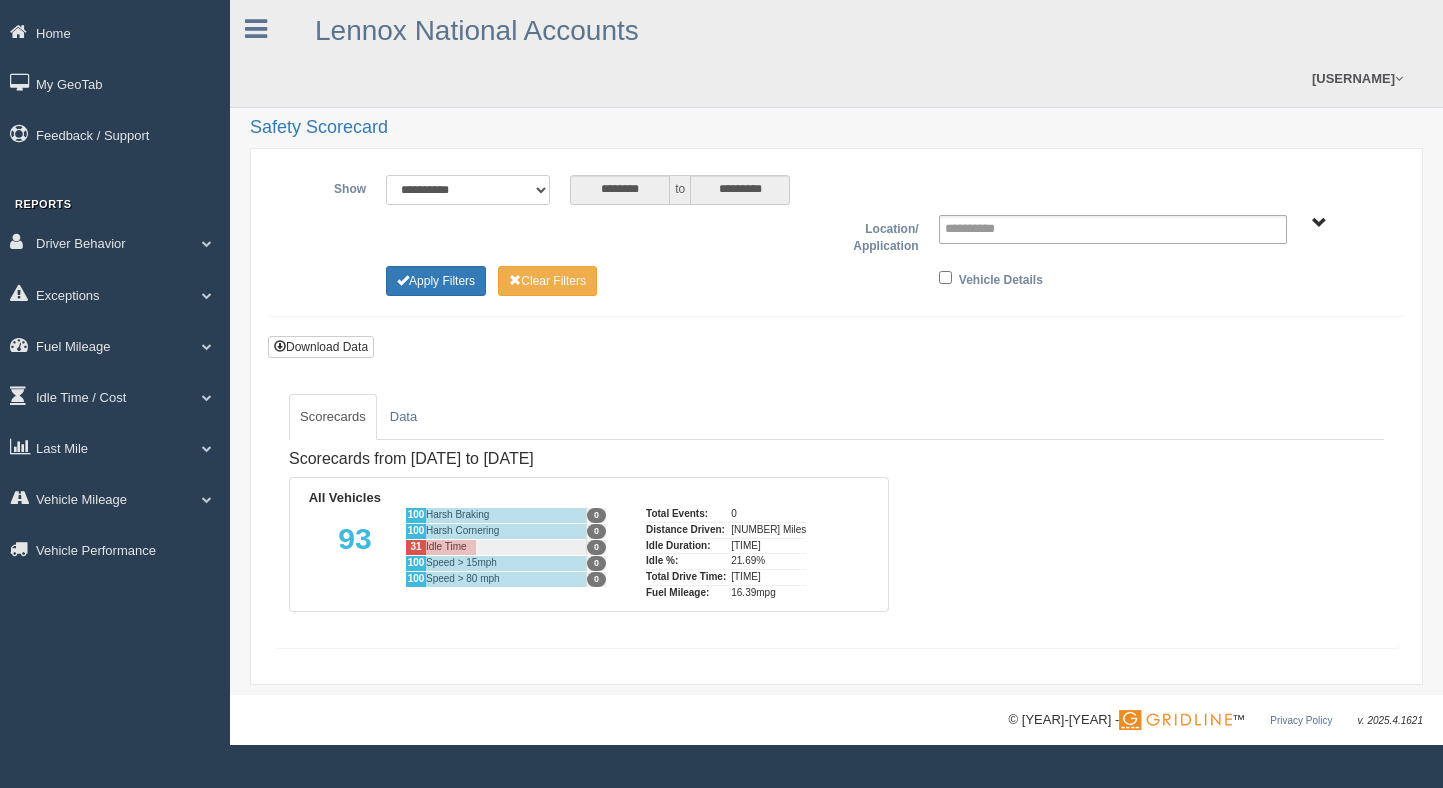 click on "**********" at bounding box center [468, 190] 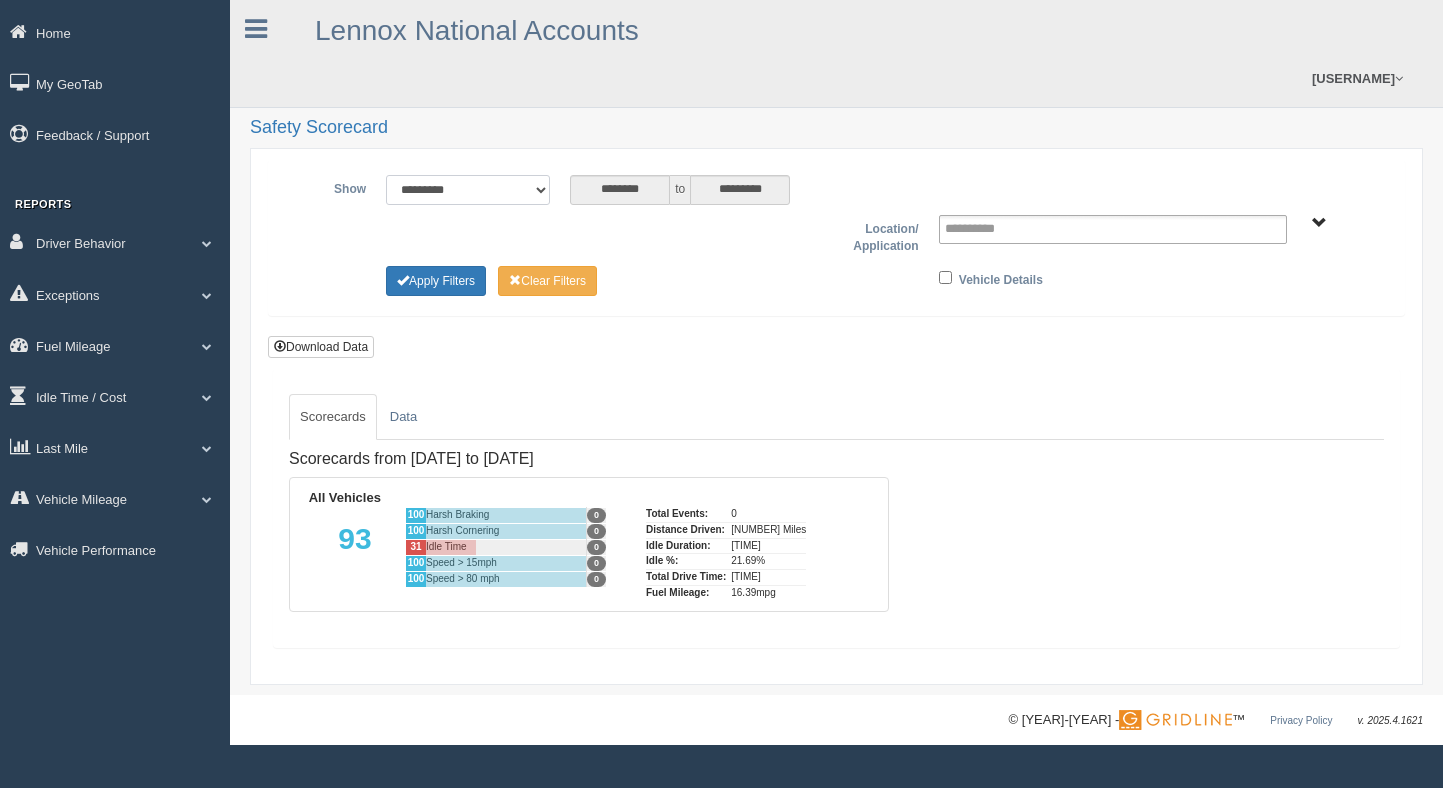 click on "**********" at bounding box center (468, 190) 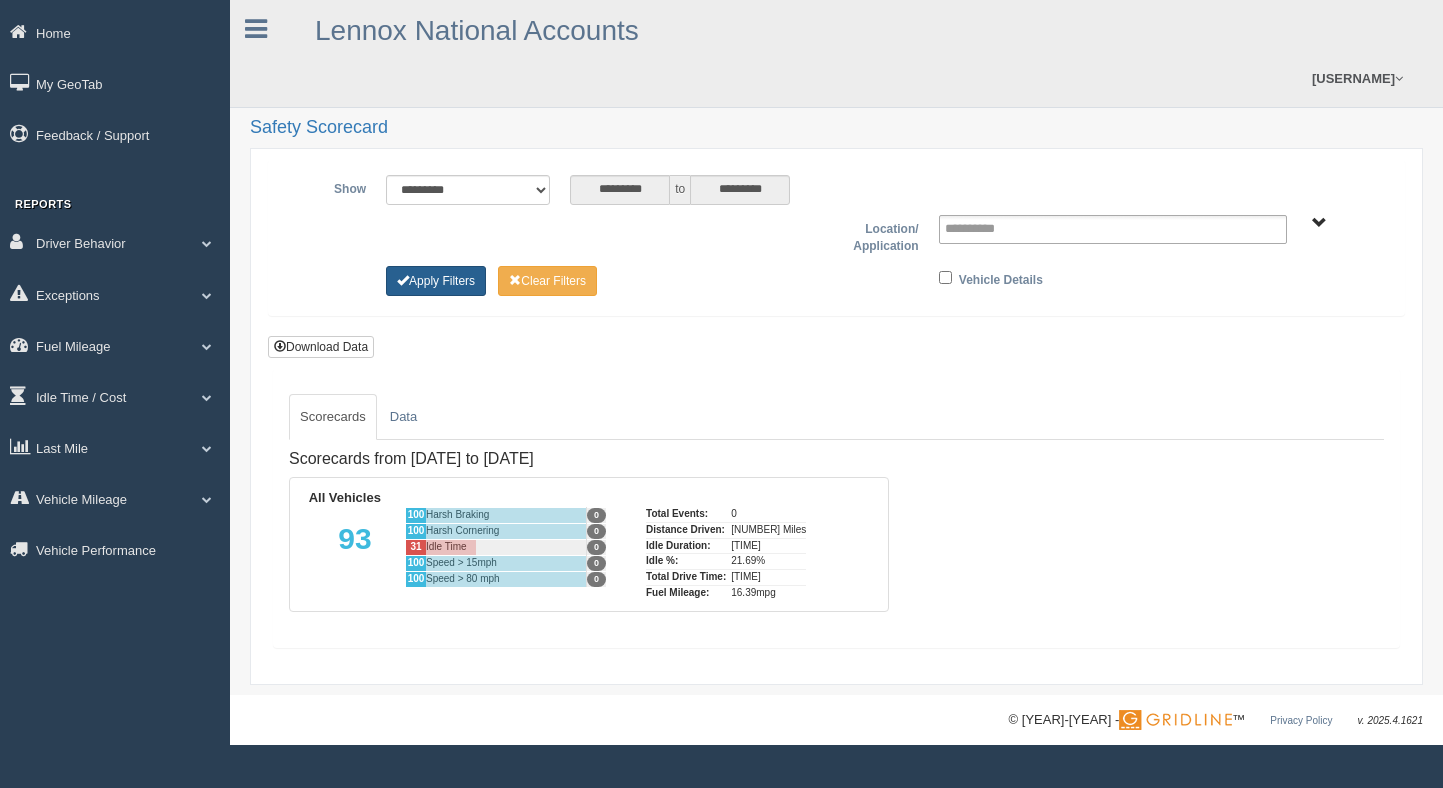 click on "Apply Filters" at bounding box center (436, 281) 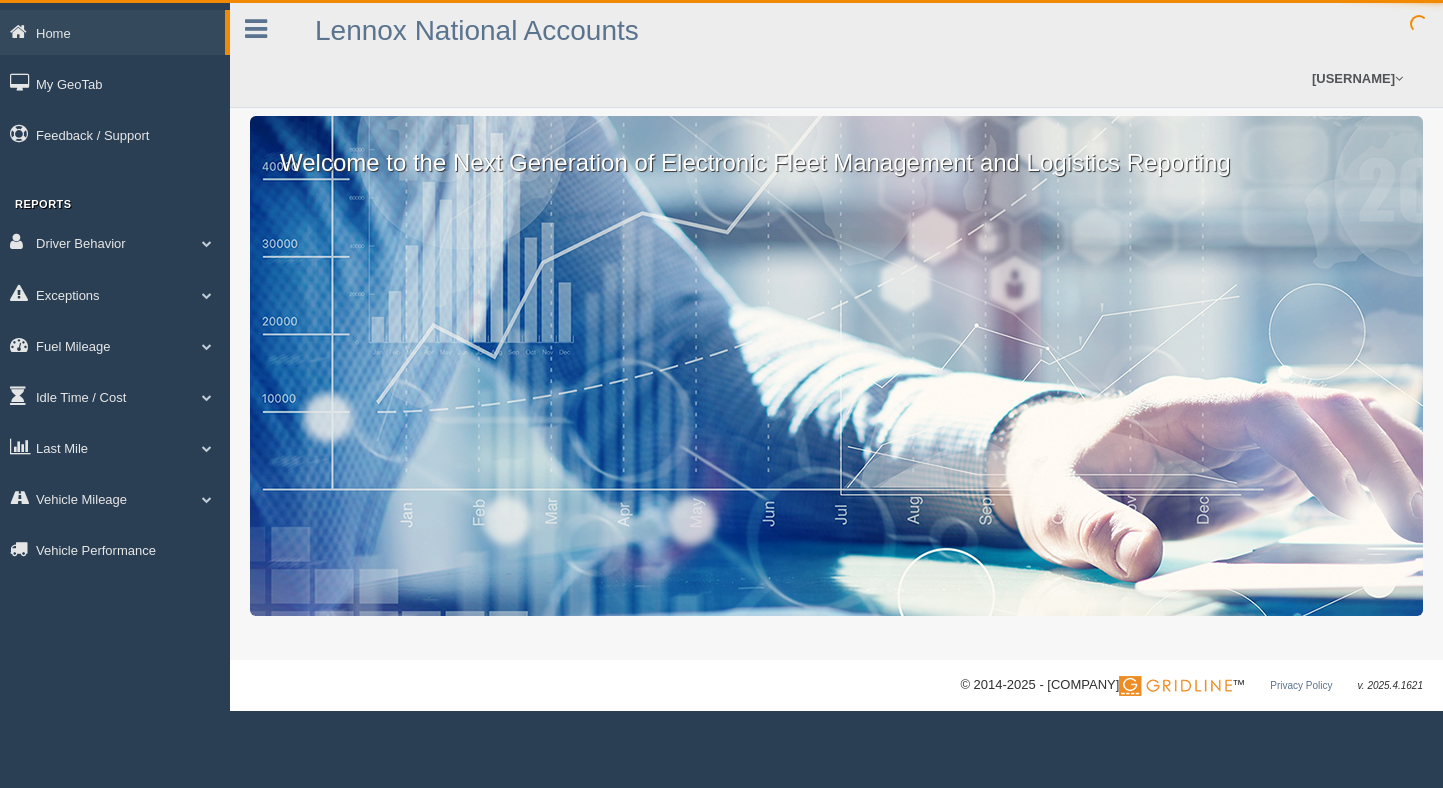 scroll, scrollTop: 0, scrollLeft: 0, axis: both 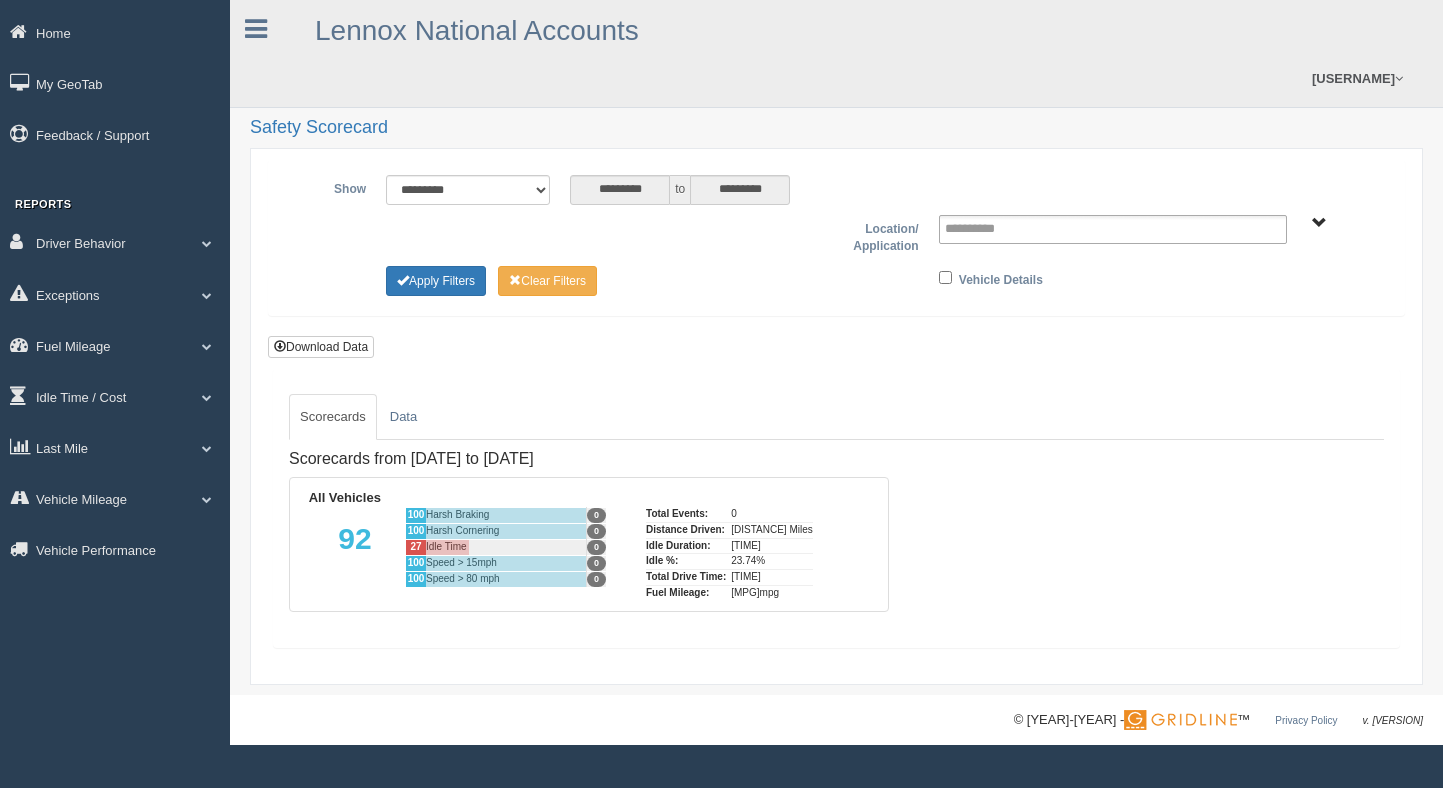 drag, startPoint x: 0, startPoint y: 0, endPoint x: 1062, endPoint y: 535, distance: 1189.1464 